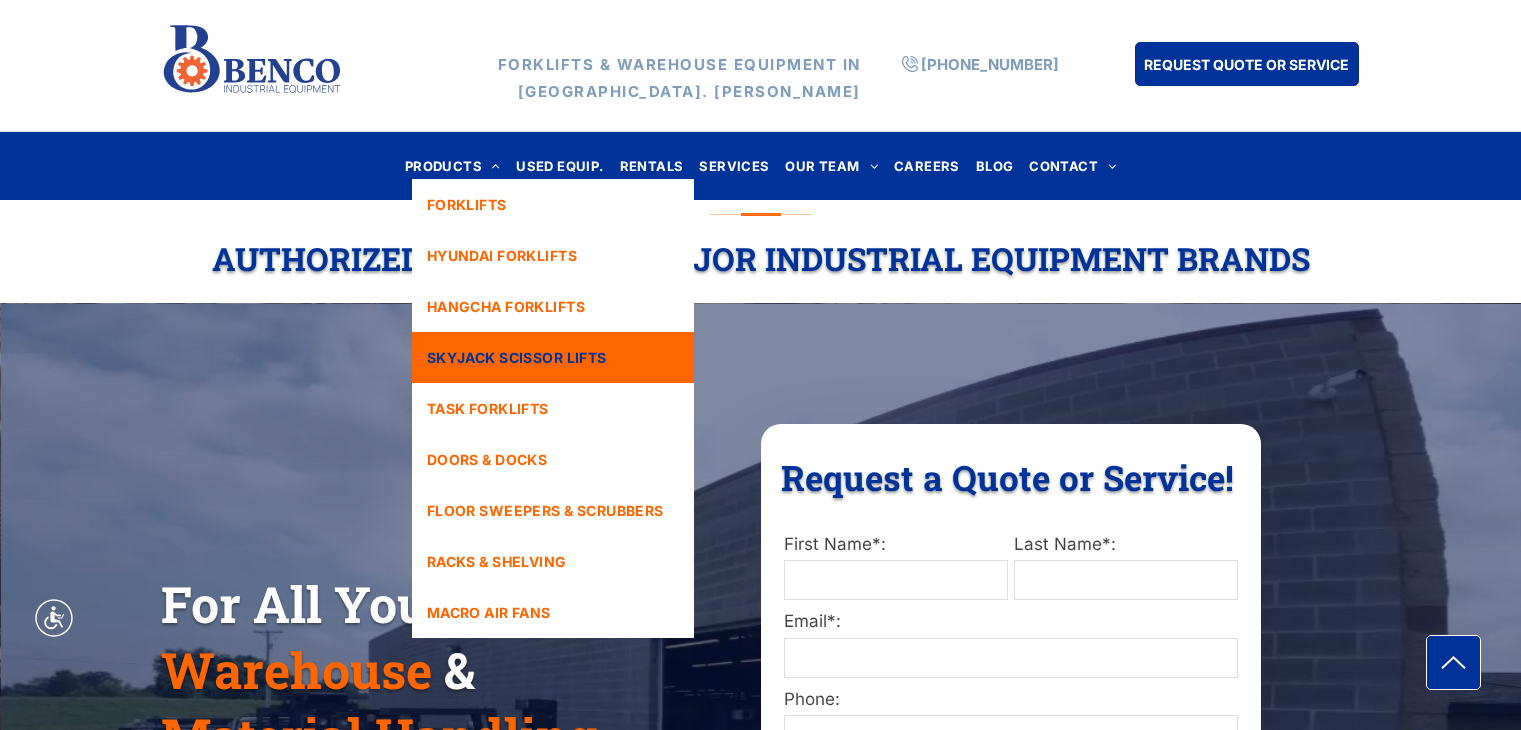 scroll, scrollTop: 0, scrollLeft: 0, axis: both 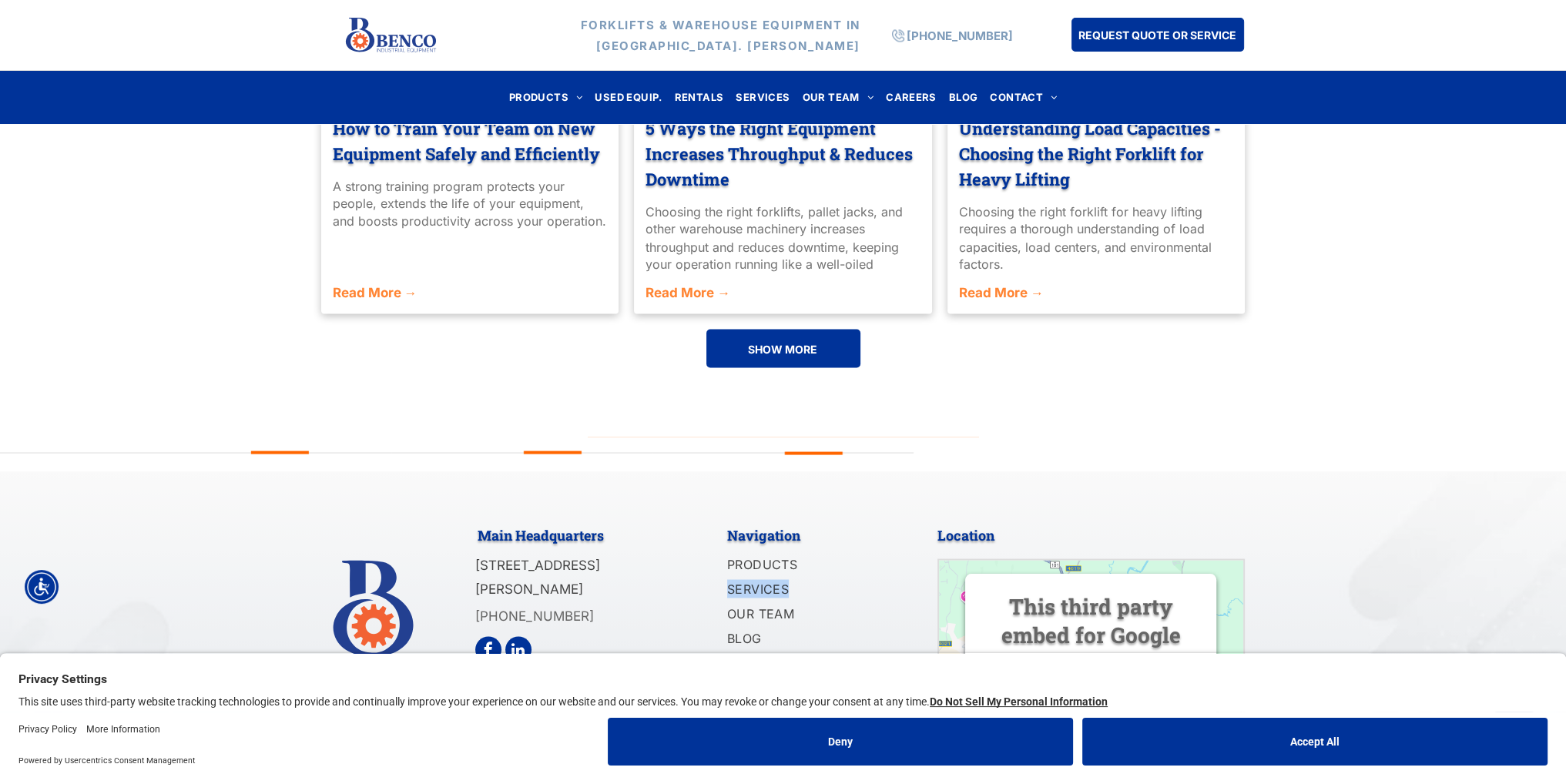 drag, startPoint x: 901, startPoint y: 534, endPoint x: 904, endPoint y: 551, distance: 17.26268 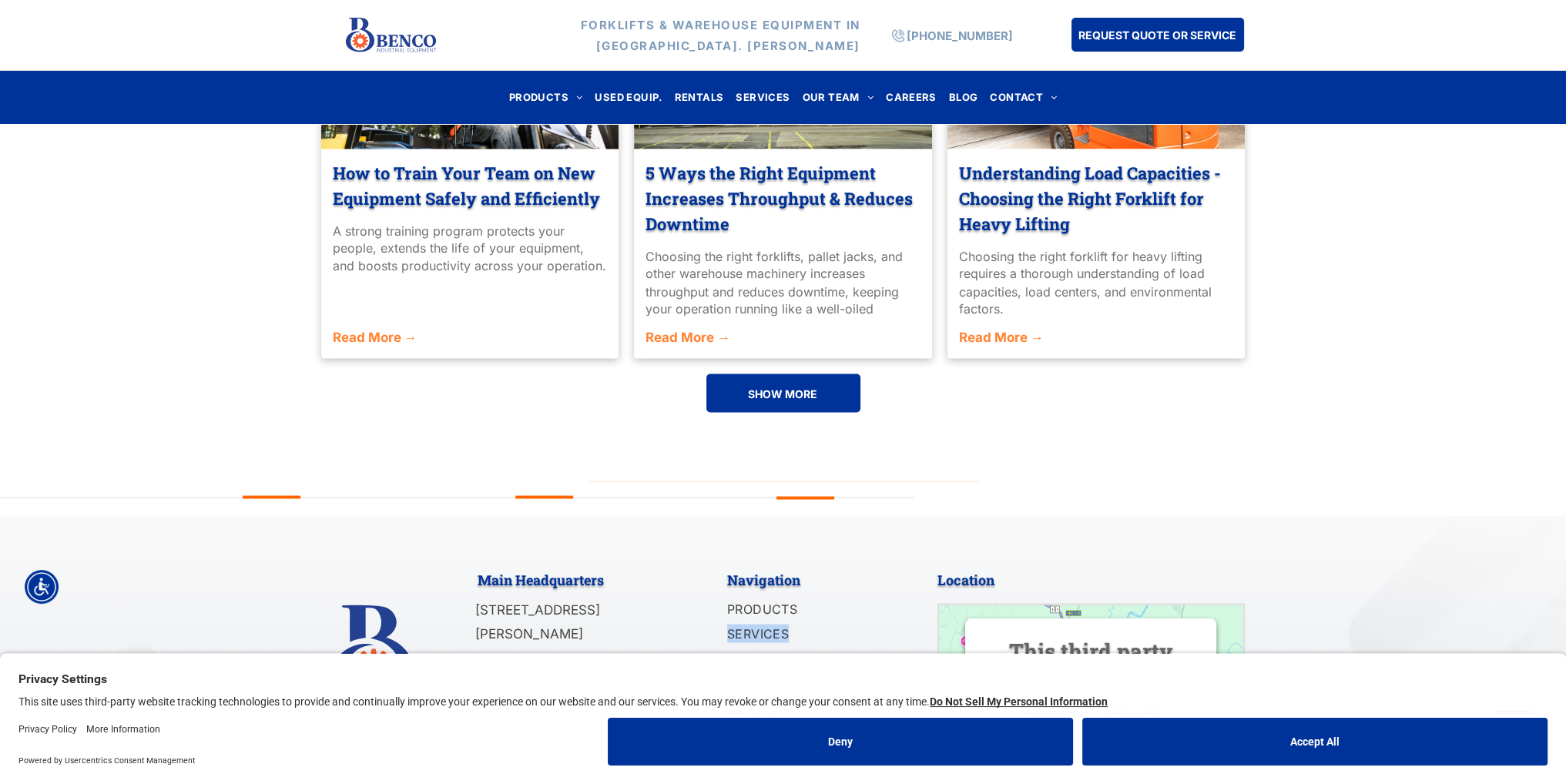 scroll, scrollTop: 3680, scrollLeft: 0, axis: vertical 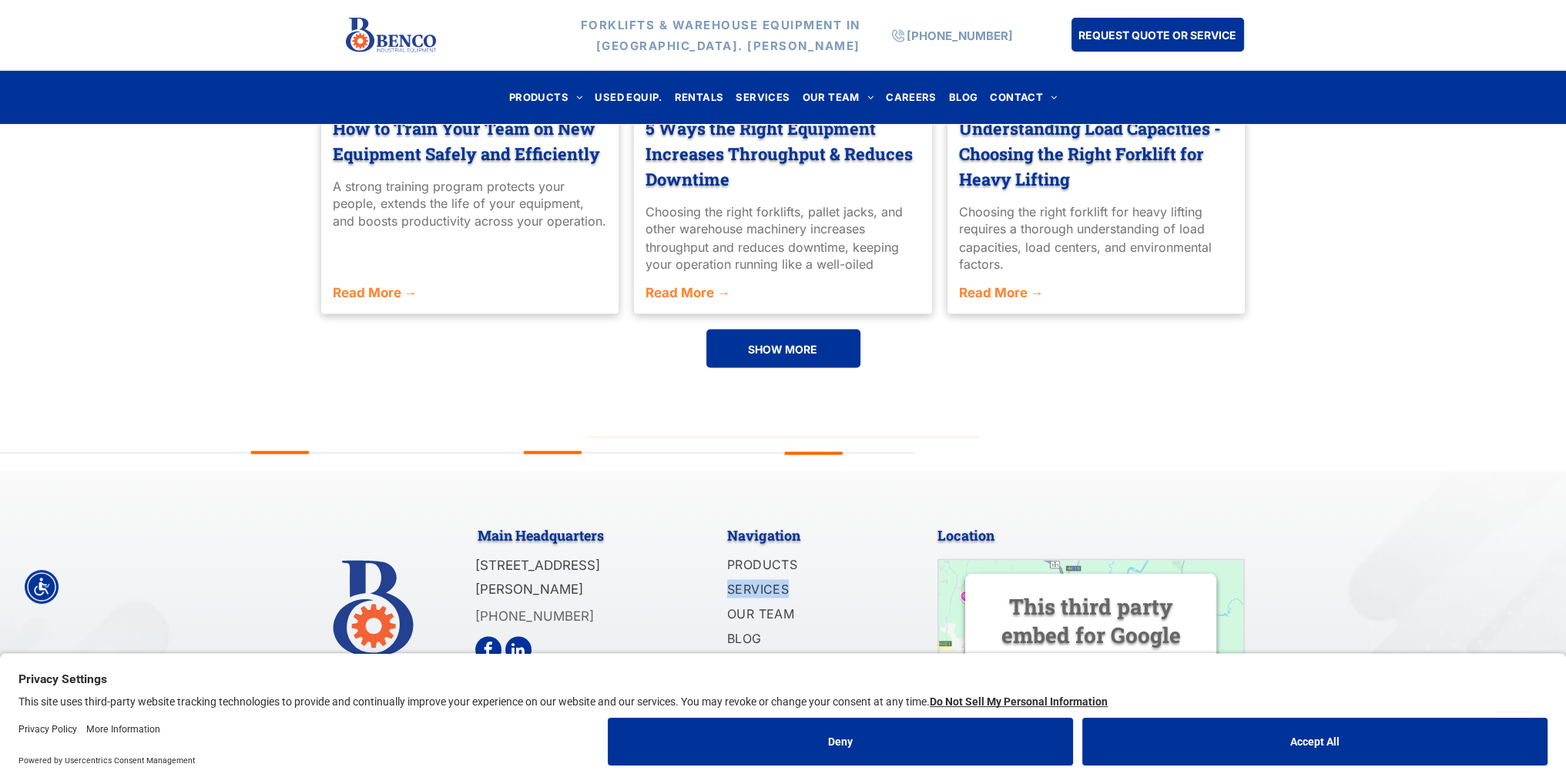 click on "CONTACT" at bounding box center (758, 662) 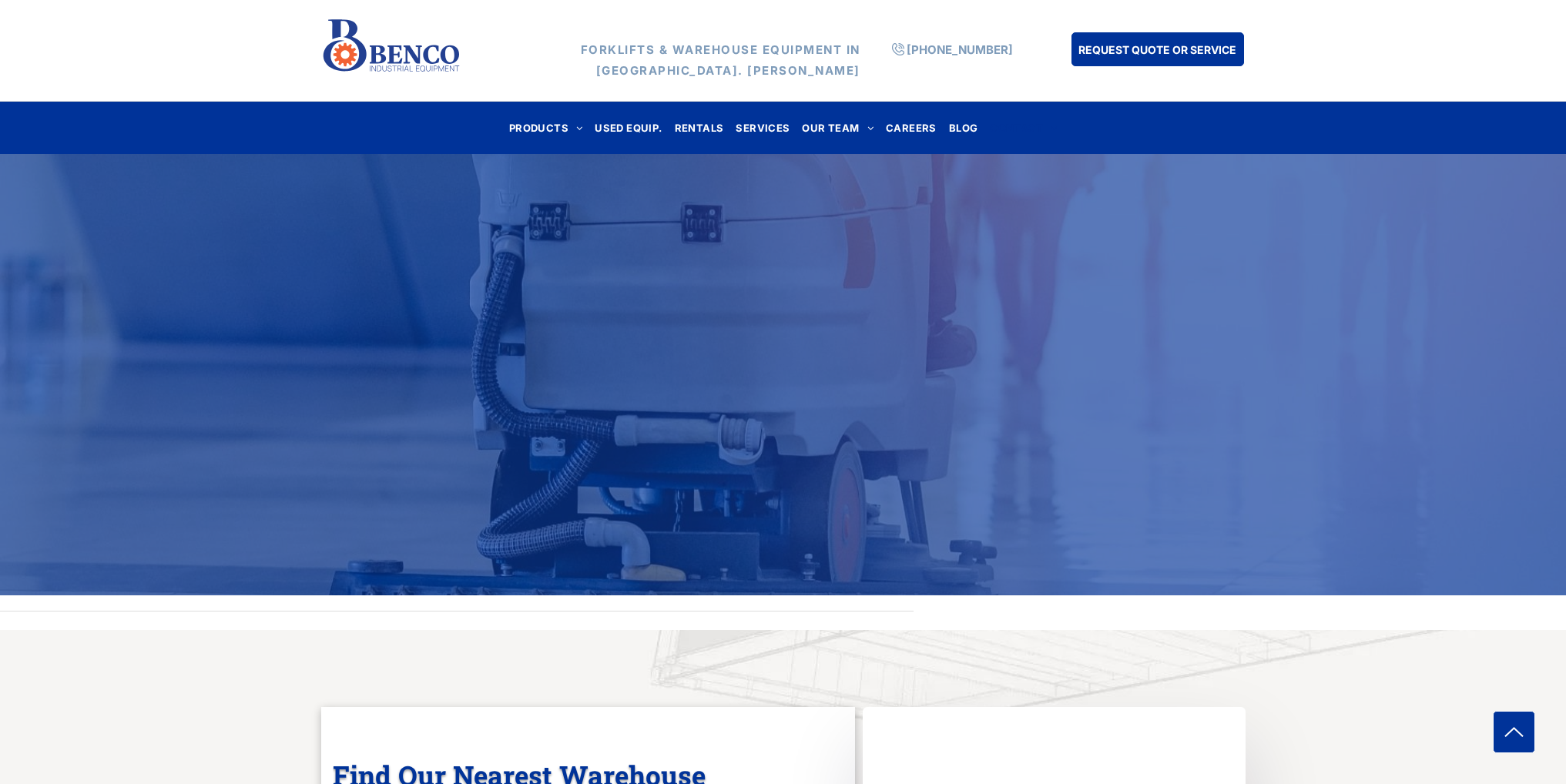 scroll, scrollTop: 0, scrollLeft: 0, axis: both 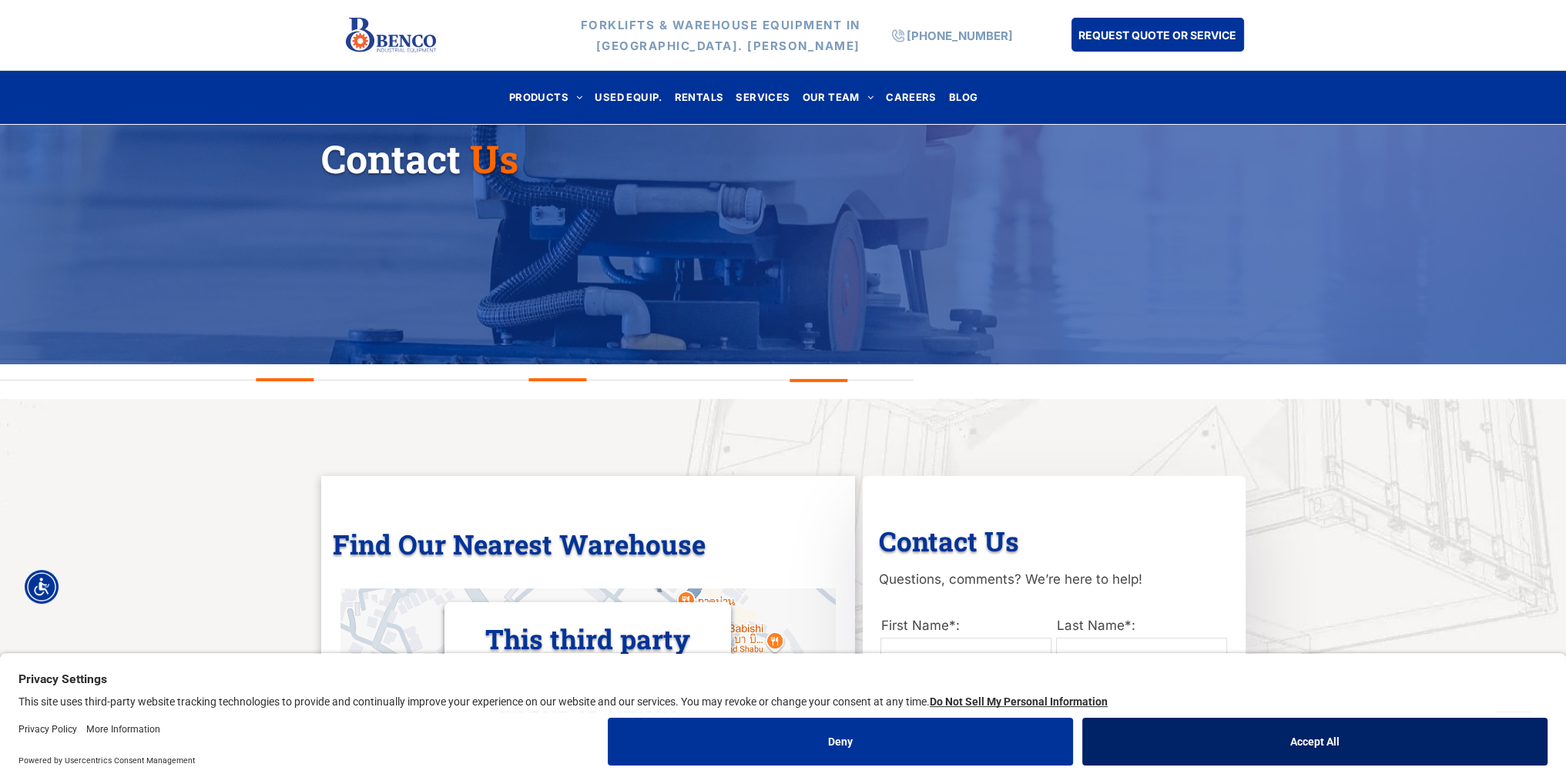 click on "Accept All" at bounding box center [1315, 742] 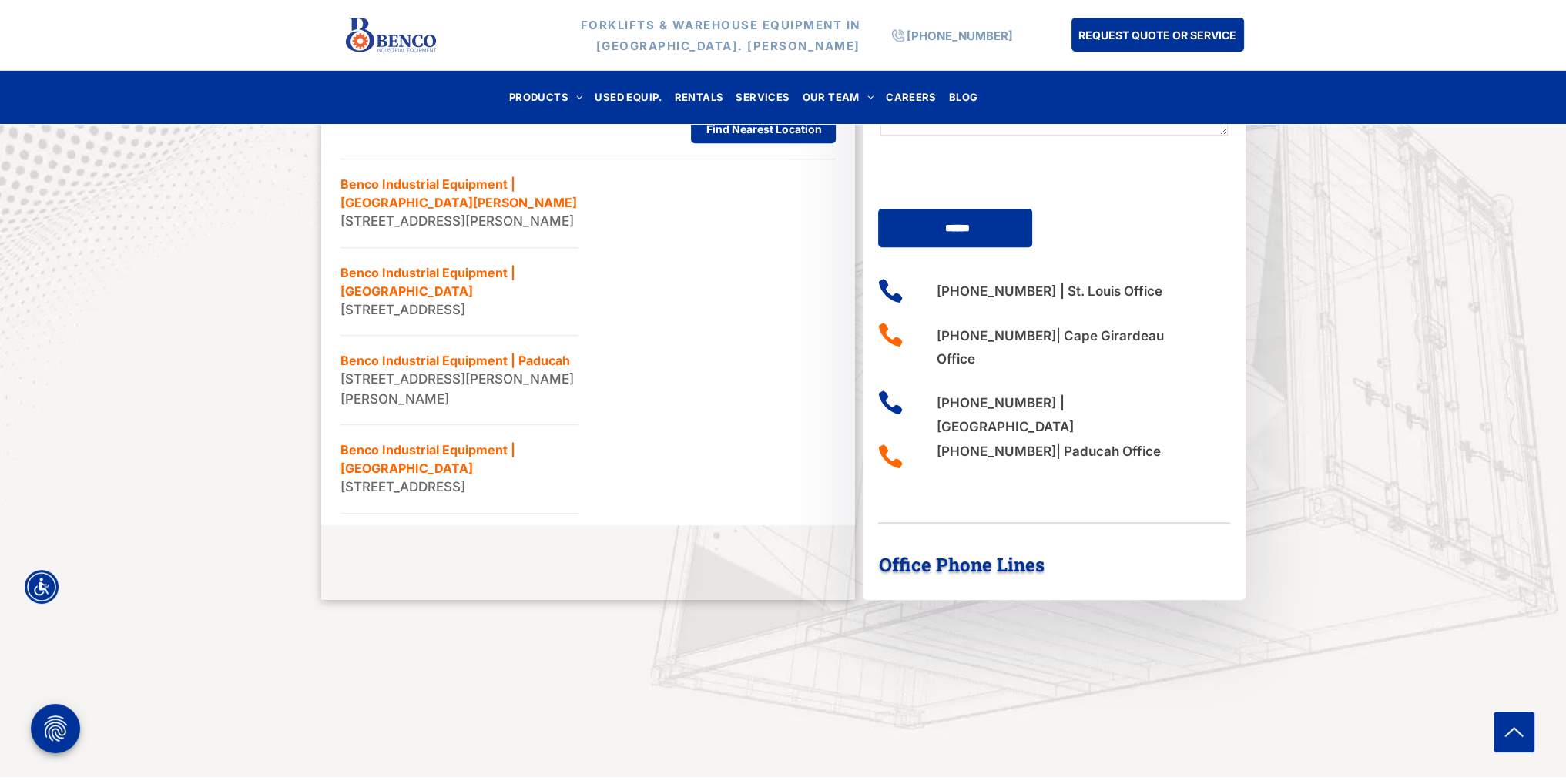 scroll, scrollTop: 1001, scrollLeft: 0, axis: vertical 